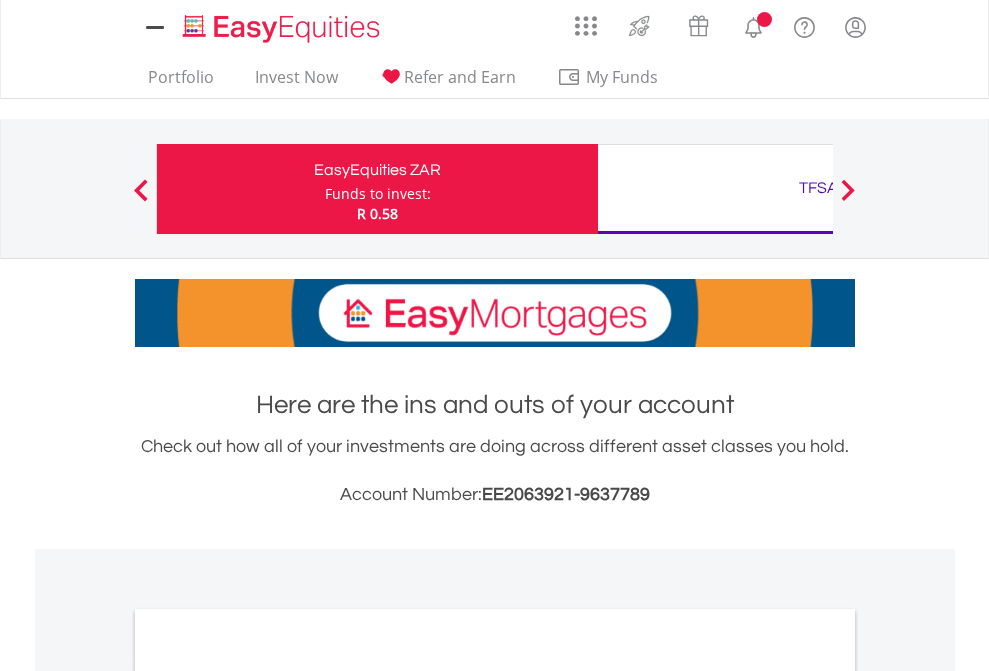 scroll, scrollTop: 0, scrollLeft: 0, axis: both 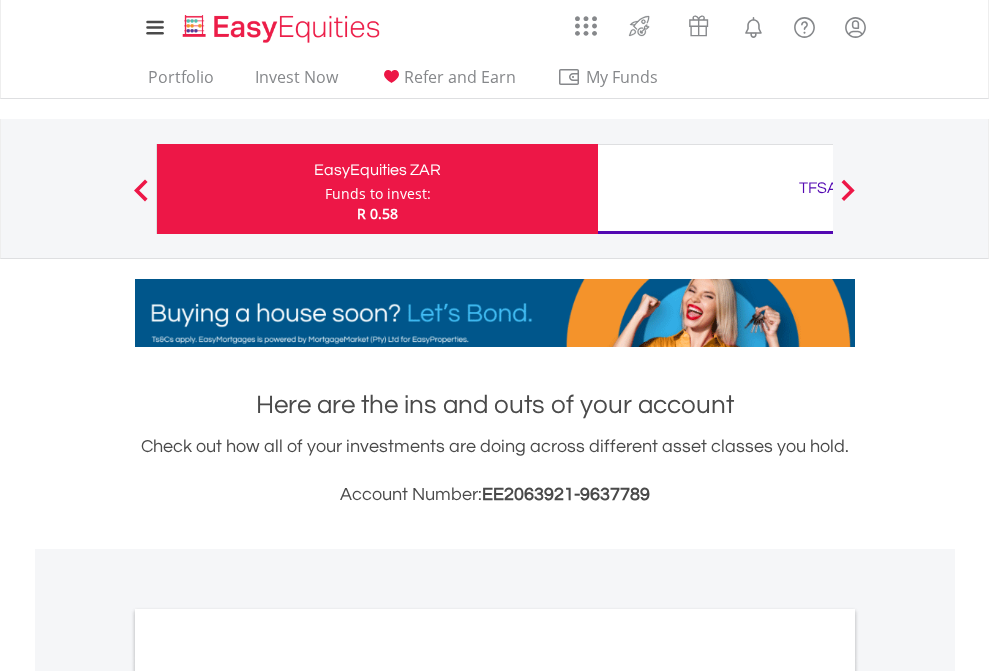 click on "Funds to invest:" at bounding box center (378, 194) 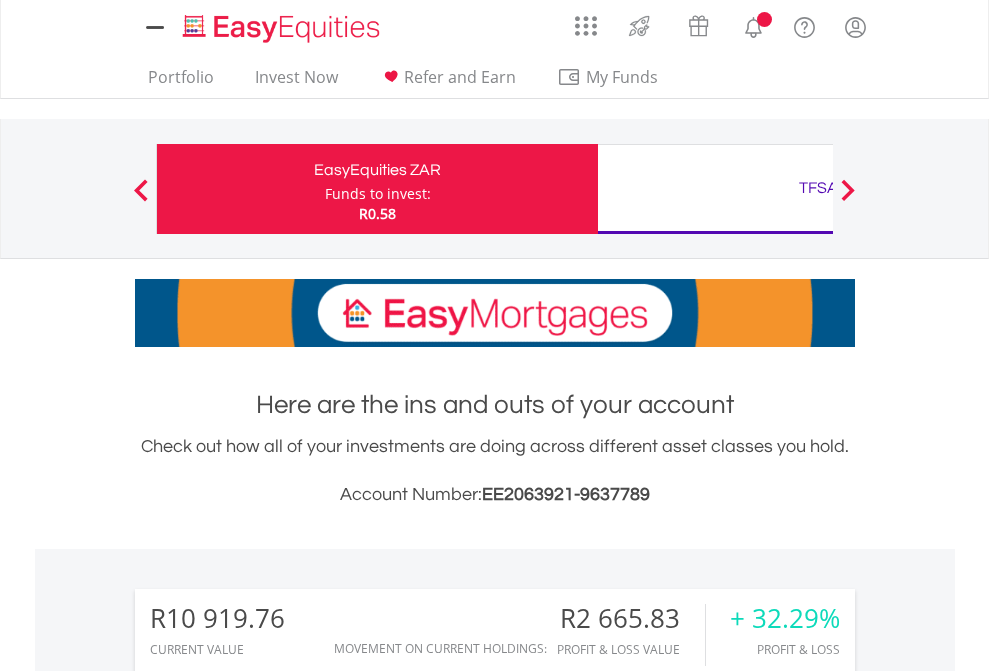 scroll, scrollTop: 0, scrollLeft: 0, axis: both 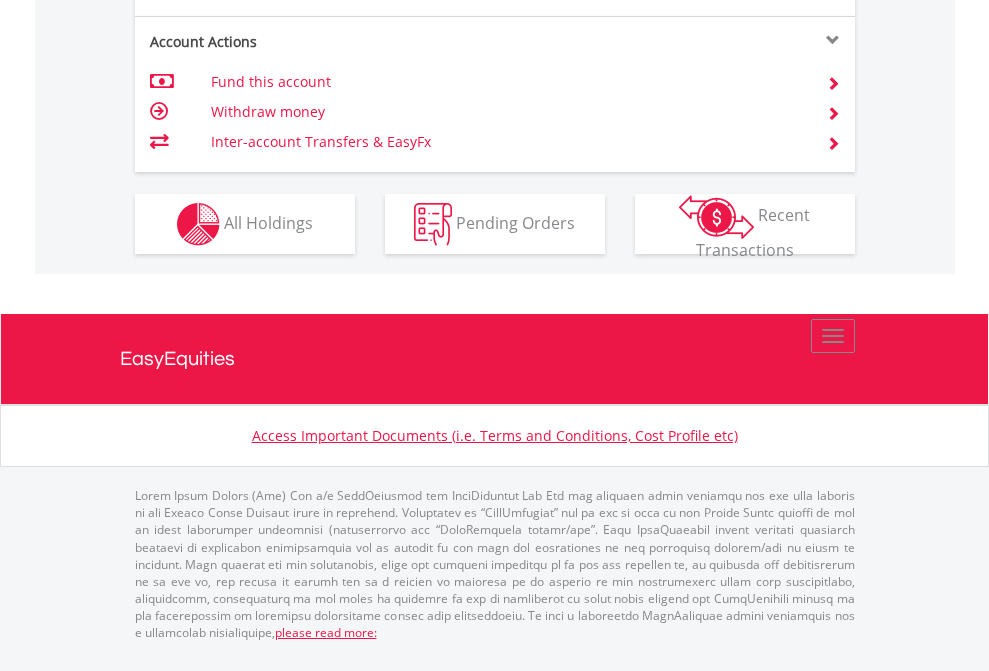 click on "Investment types" at bounding box center [706, -337] 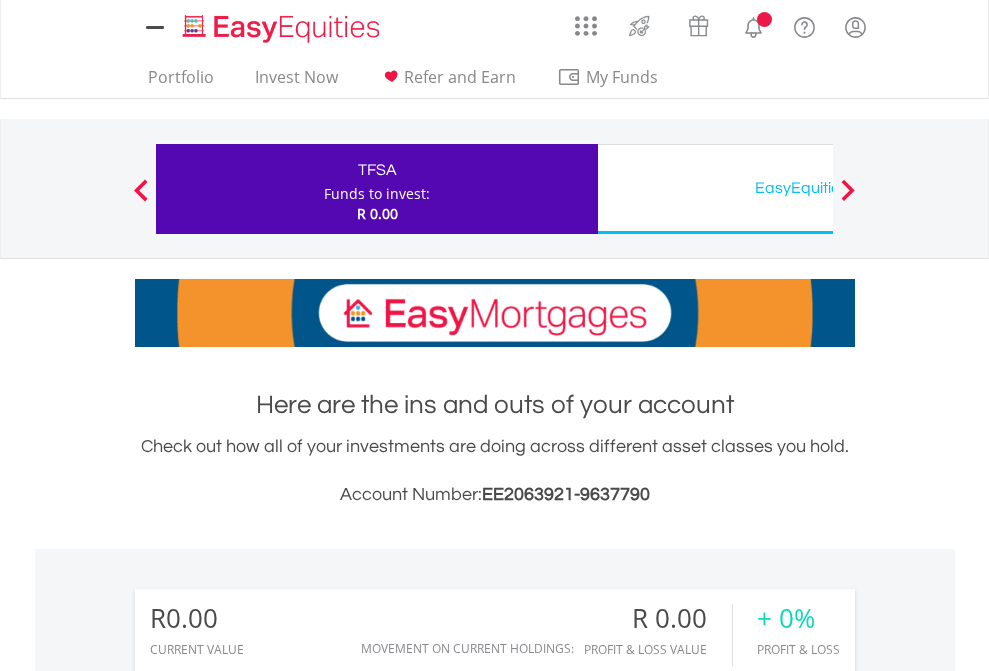 scroll, scrollTop: 0, scrollLeft: 0, axis: both 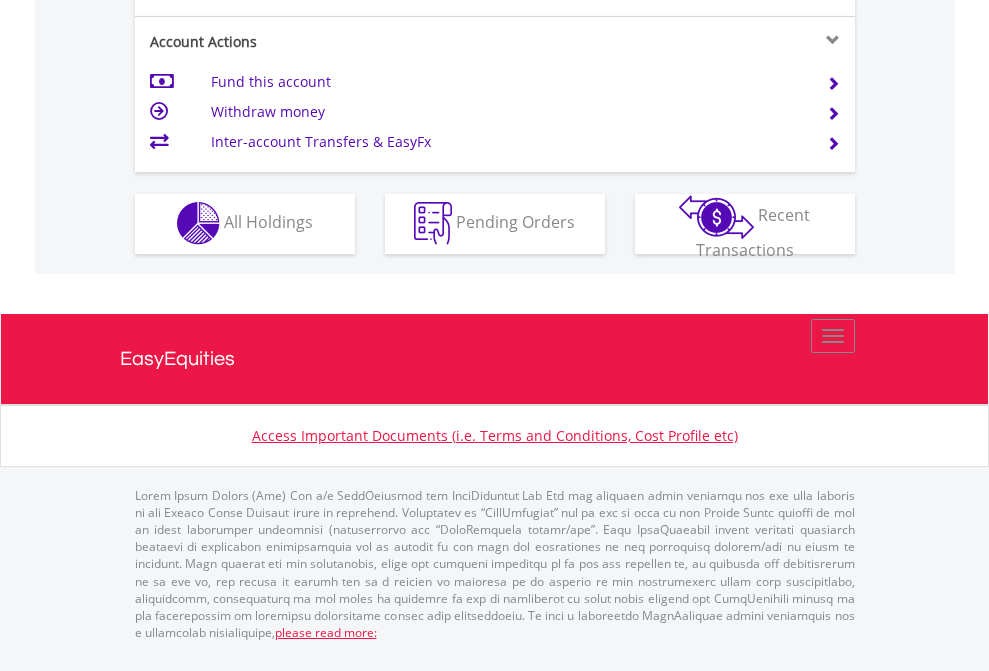 click on "Investment types" at bounding box center [706, -353] 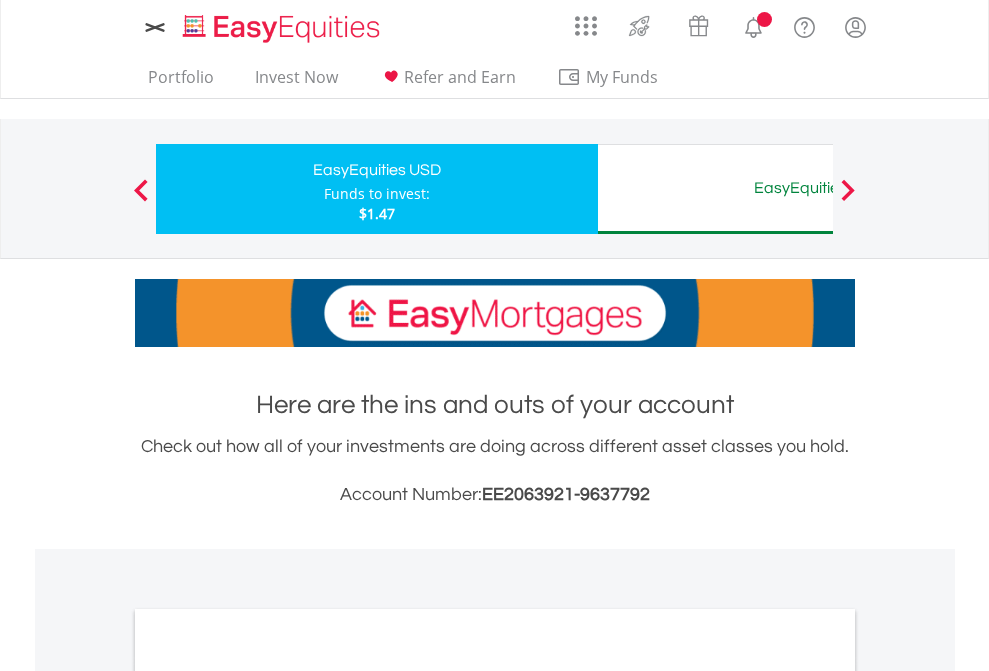scroll, scrollTop: 0, scrollLeft: 0, axis: both 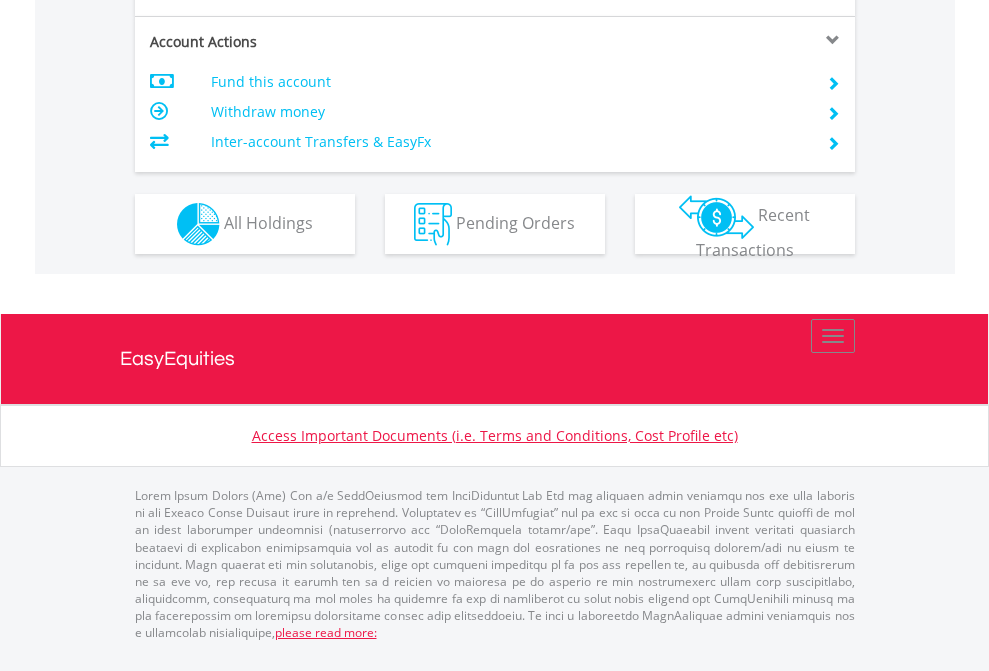 click on "Investment types" at bounding box center (706, -337) 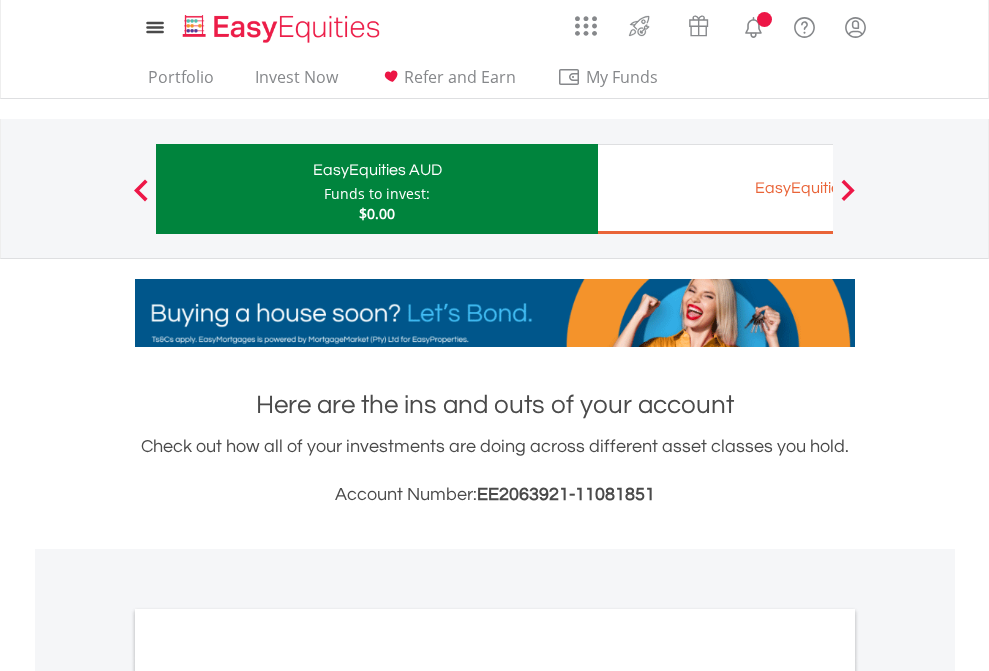 scroll, scrollTop: 0, scrollLeft: 0, axis: both 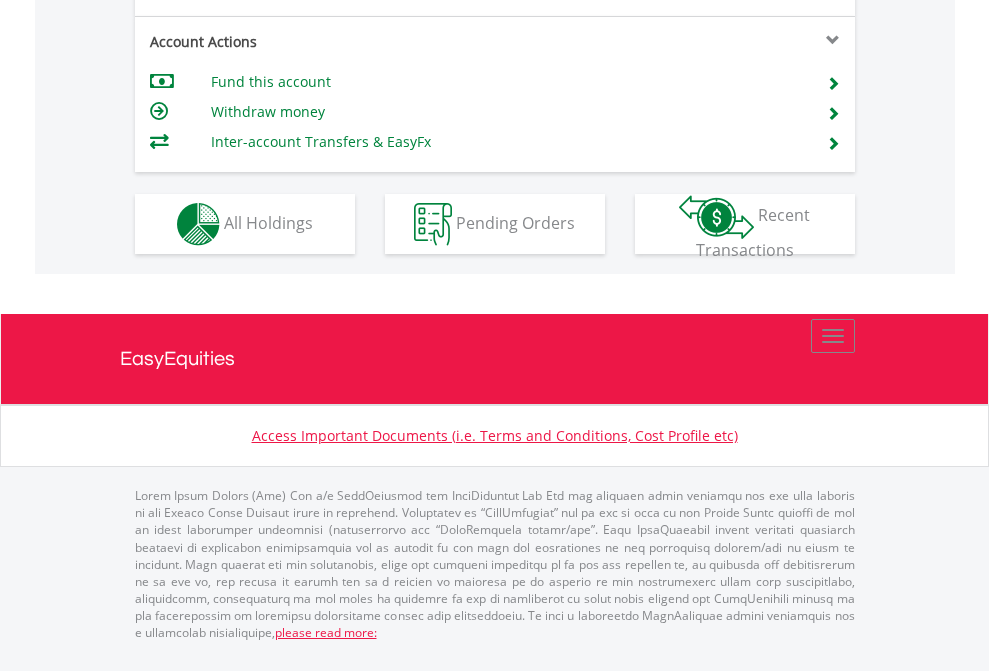 click on "Investment types" at bounding box center (706, -337) 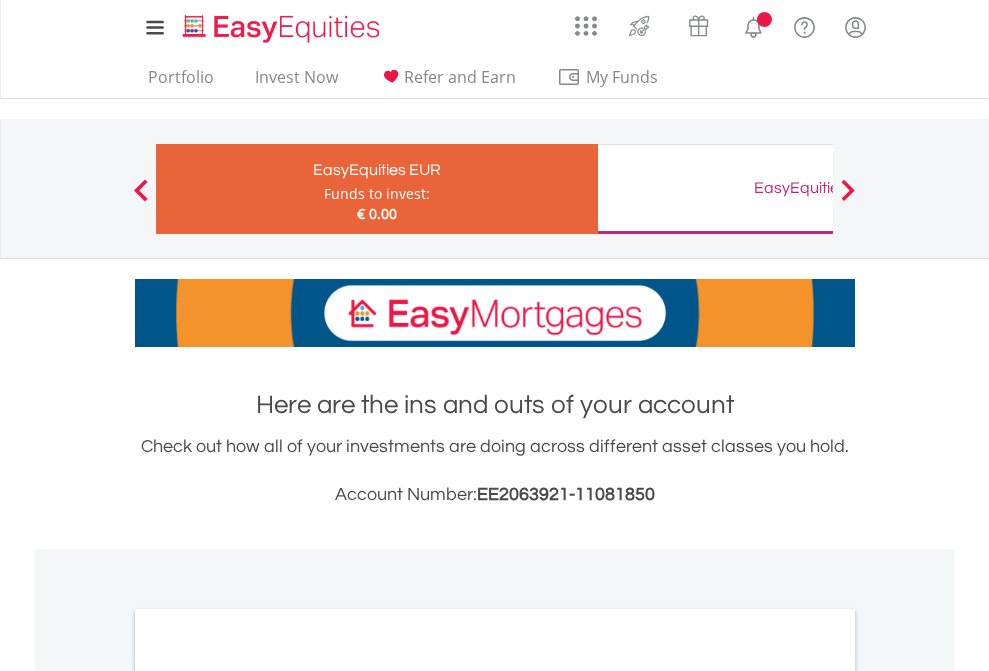 scroll, scrollTop: 0, scrollLeft: 0, axis: both 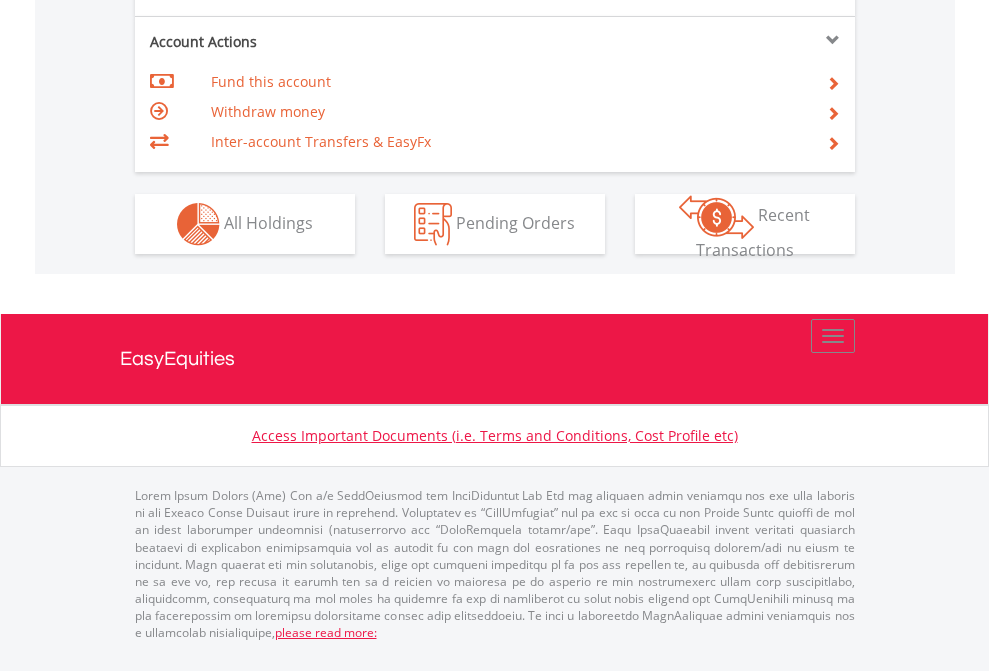 click on "Investment types" at bounding box center (706, -337) 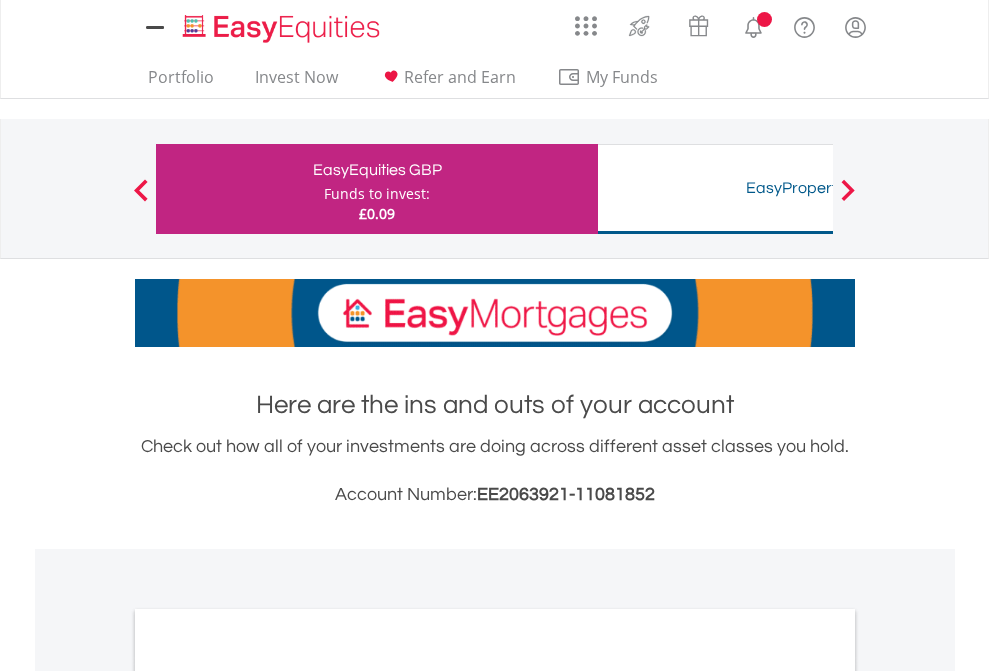 scroll, scrollTop: 0, scrollLeft: 0, axis: both 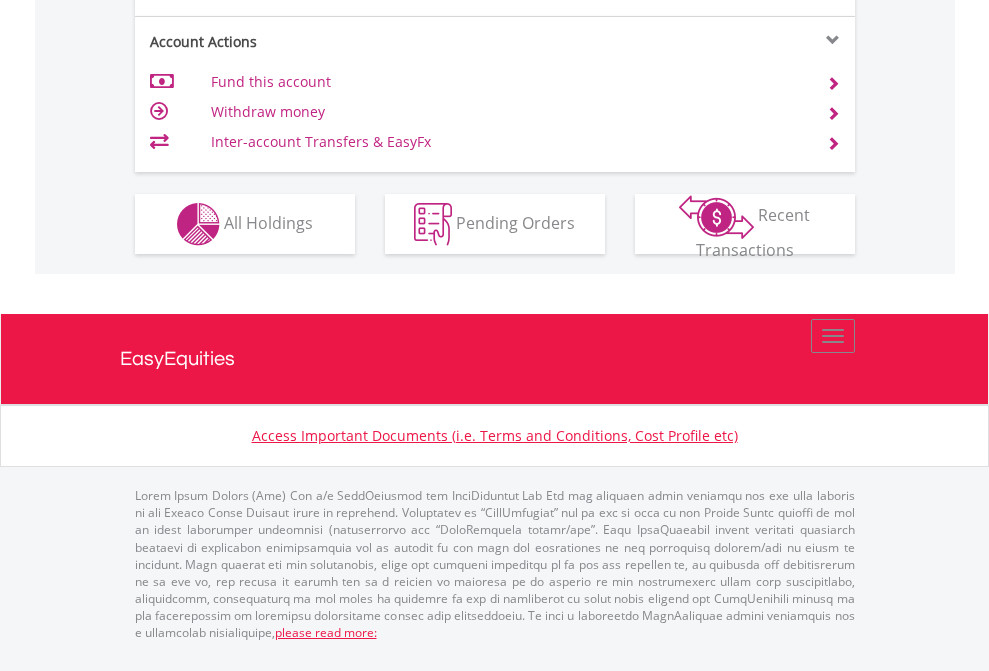 click on "Investment types" at bounding box center (706, -357) 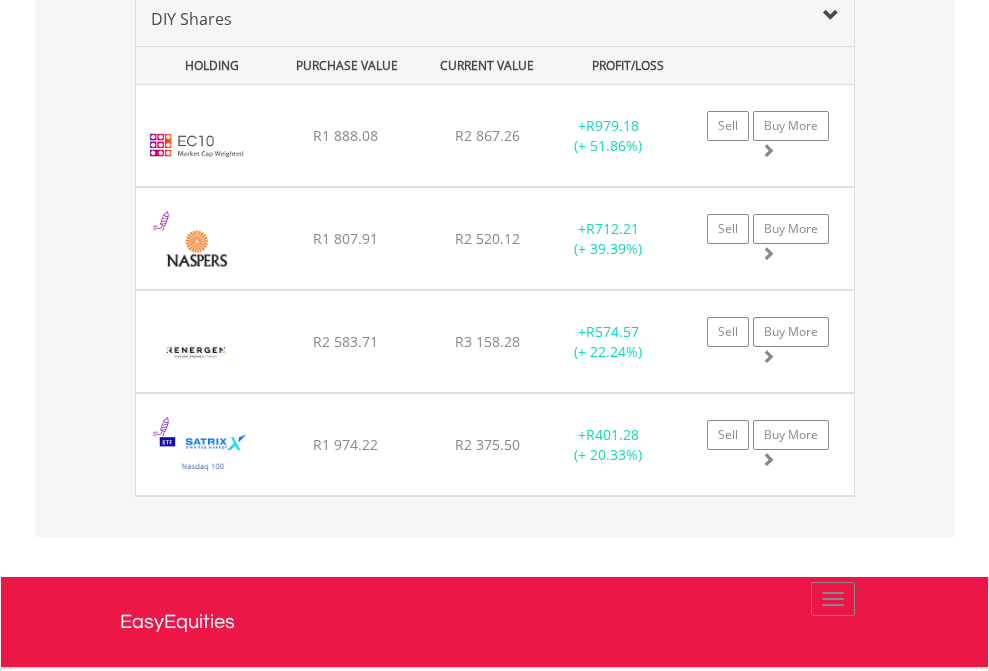 scroll, scrollTop: 1933, scrollLeft: 0, axis: vertical 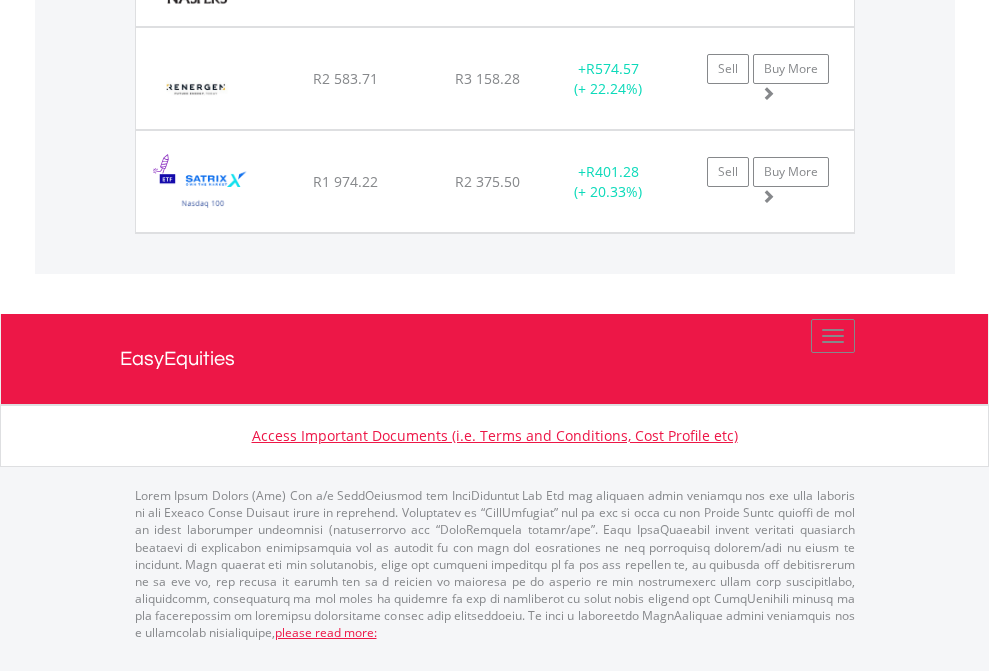 click on "TFSA" at bounding box center (818, -1277) 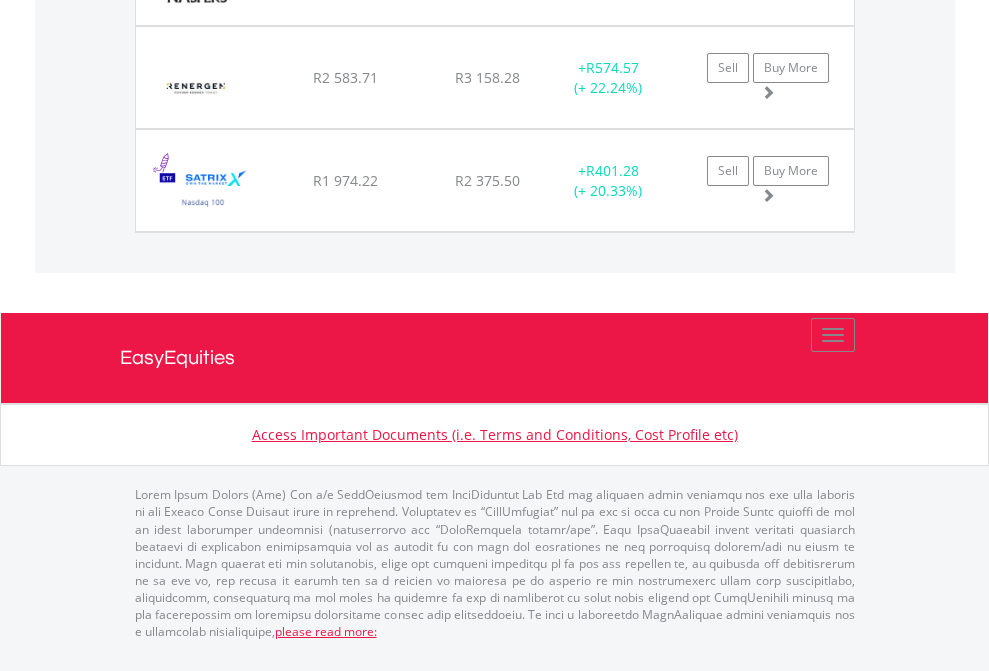 scroll, scrollTop: 144, scrollLeft: 0, axis: vertical 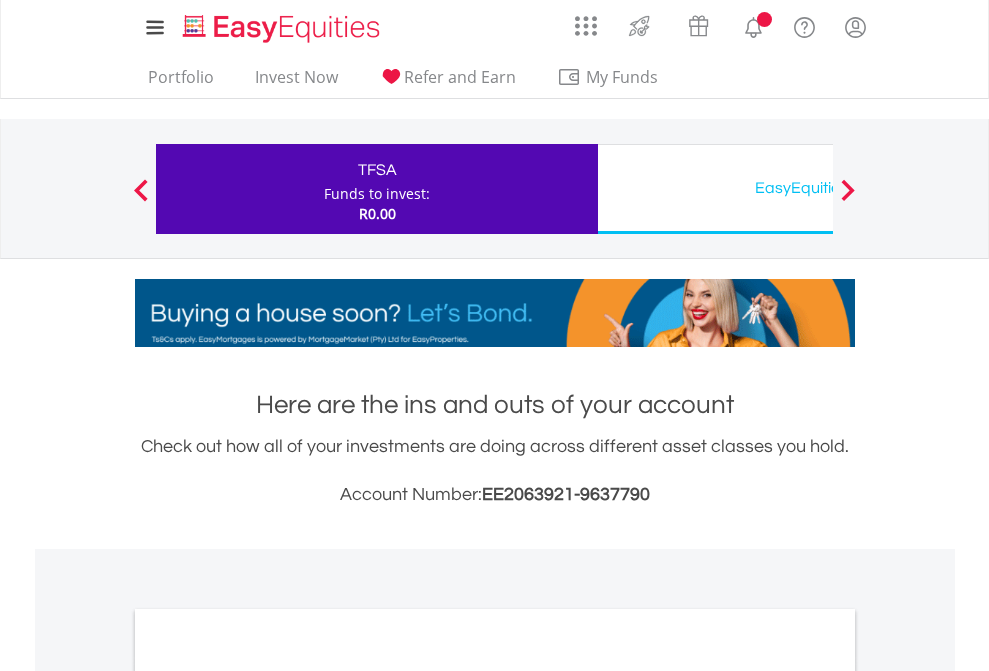 click on "All Holdings" at bounding box center [268, 1096] 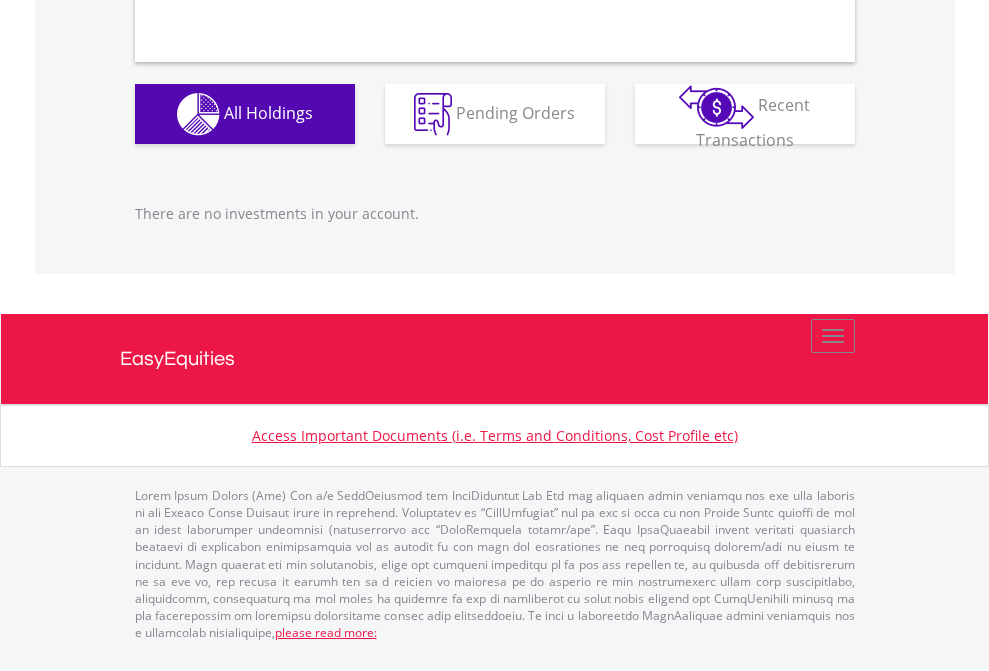scroll, scrollTop: 1980, scrollLeft: 0, axis: vertical 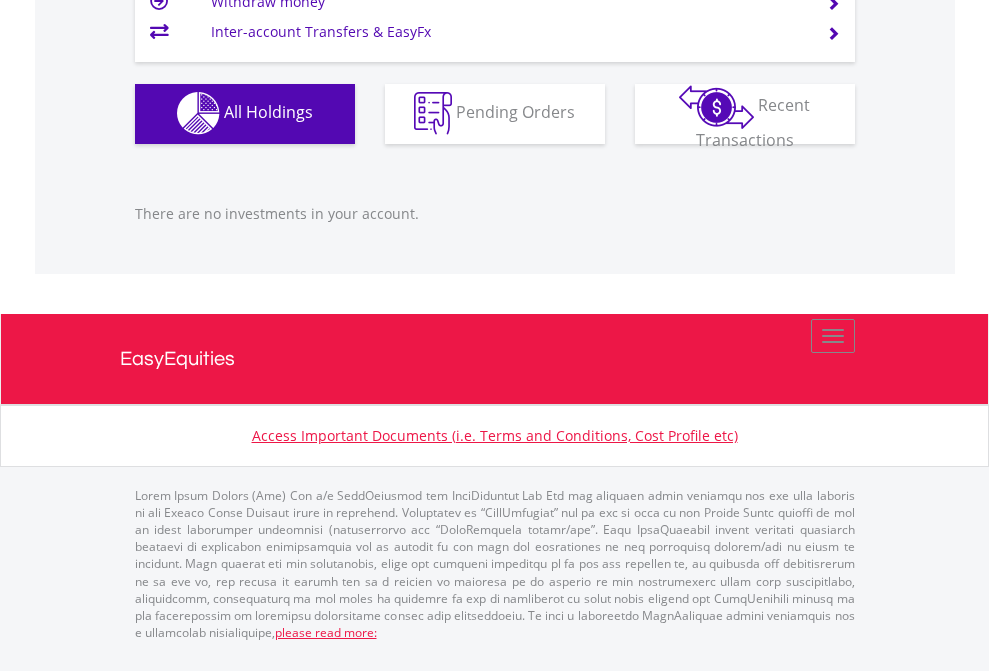 click on "EasyEquities USD" at bounding box center [818, -1142] 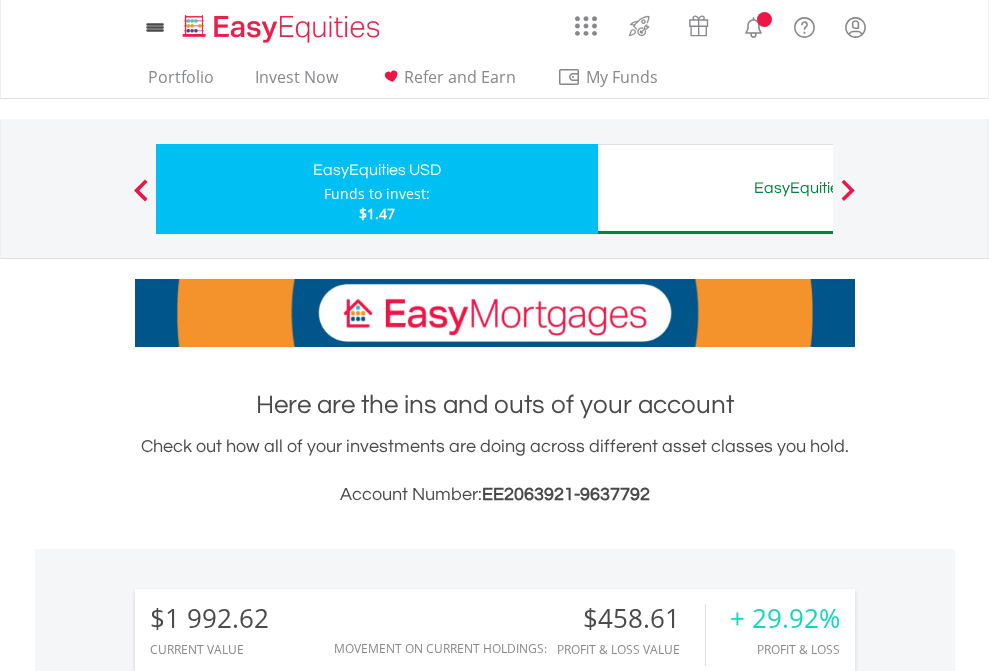 scroll, scrollTop: 1533, scrollLeft: 0, axis: vertical 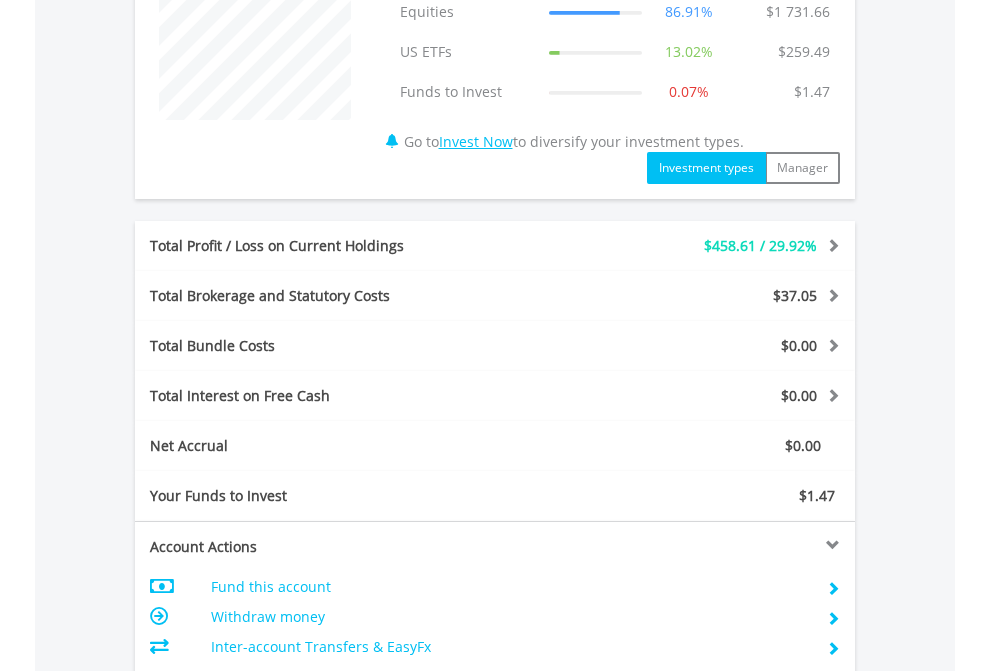 click on "All Holdings" at bounding box center [268, 727] 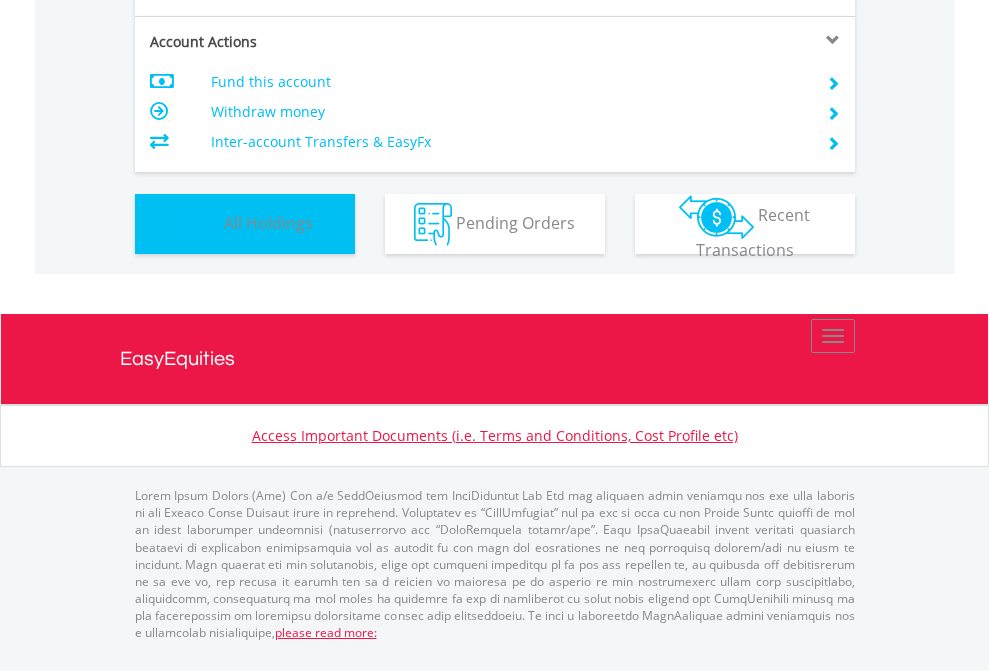 scroll, scrollTop: 999808, scrollLeft: 999687, axis: both 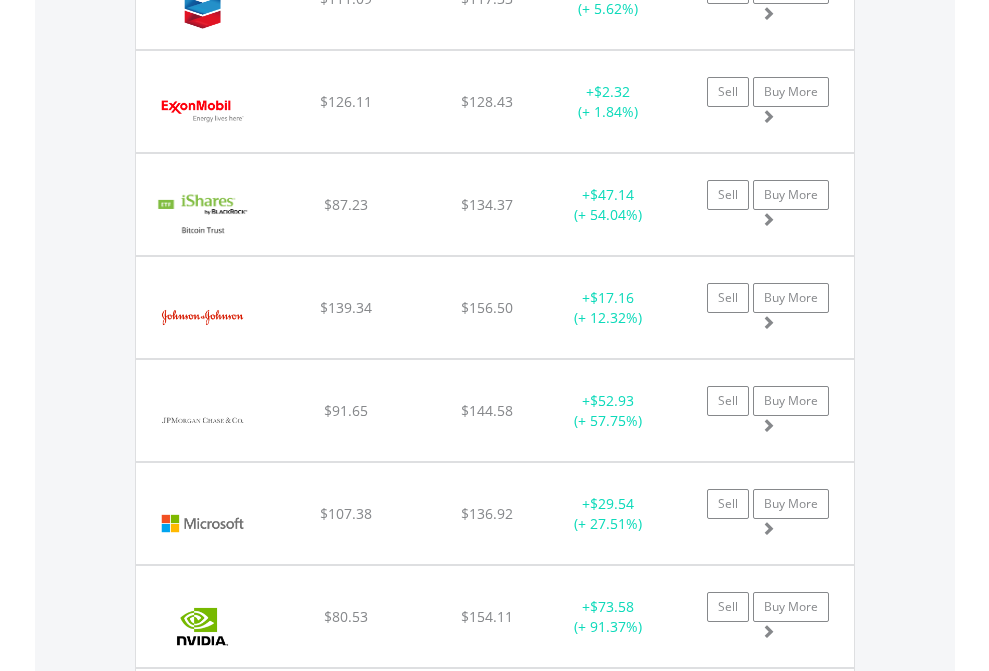 click on "EasyEquities AUD" at bounding box center (818, -2076) 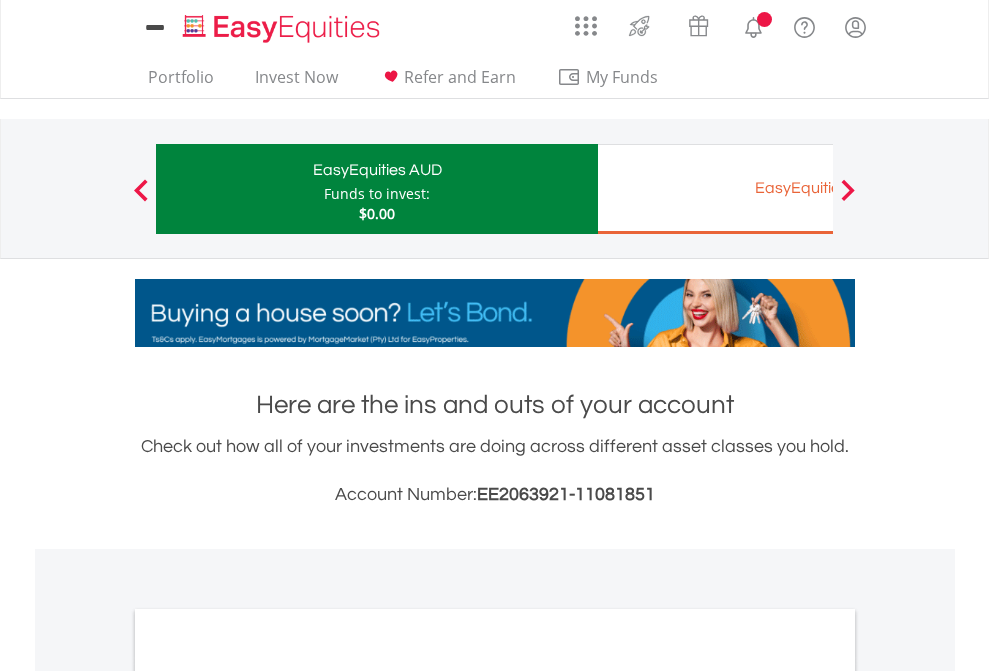 click on "All Holdings" at bounding box center (268, 1096) 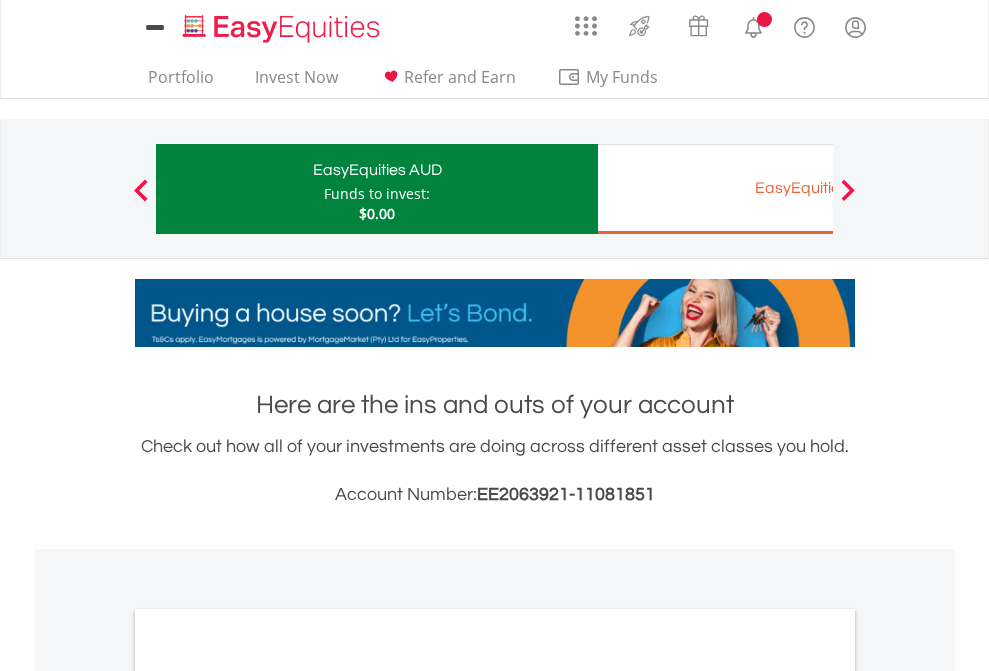 scroll, scrollTop: 1202, scrollLeft: 0, axis: vertical 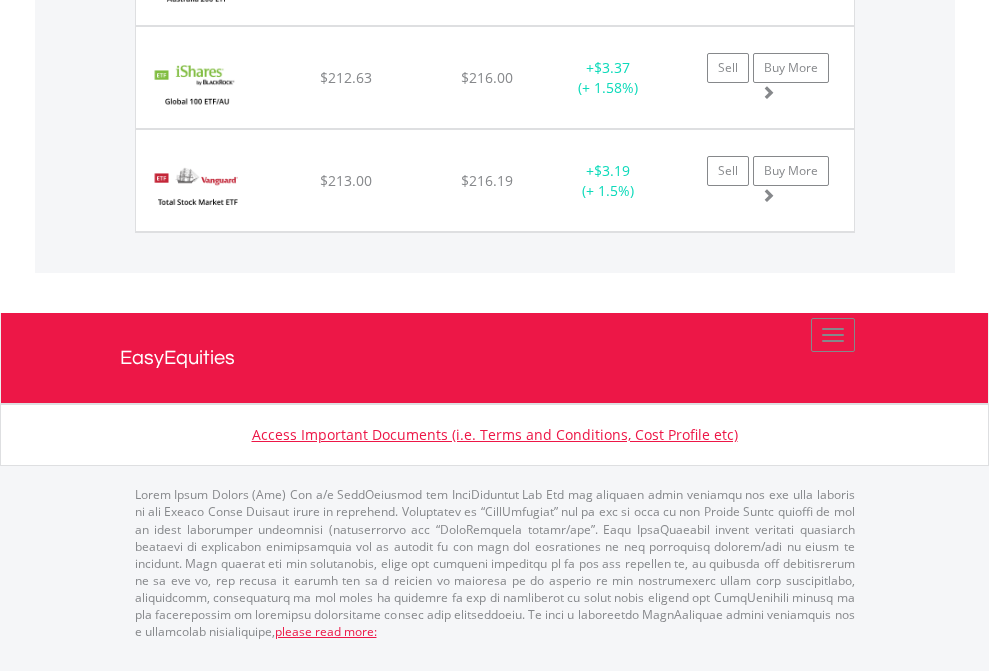 click on "EasyEquities EUR" at bounding box center [818, -1545] 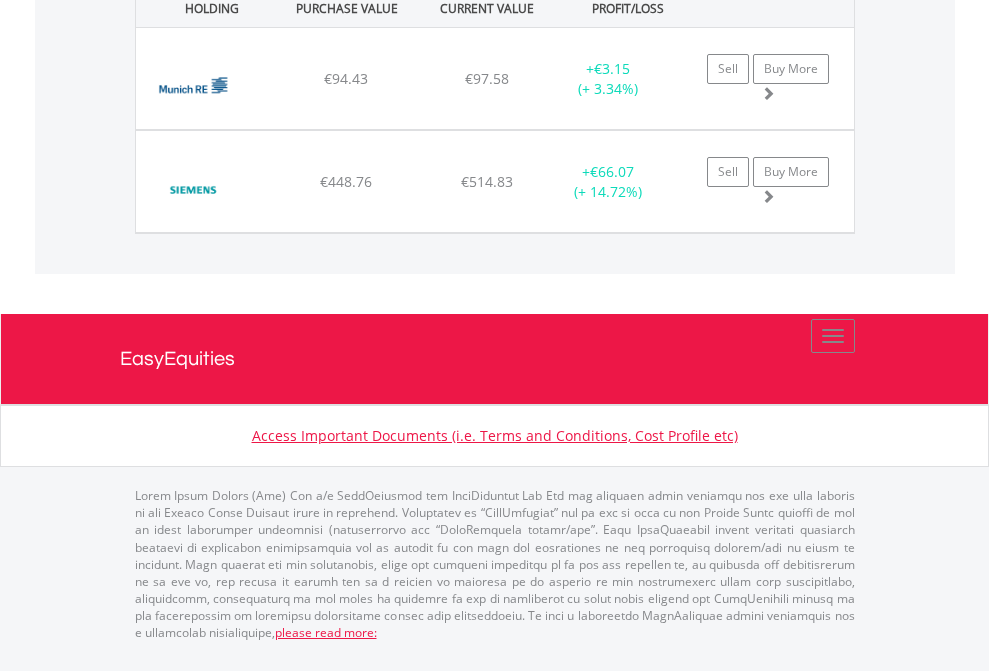 click on "EasyEquities GBP" at bounding box center (818, -1071) 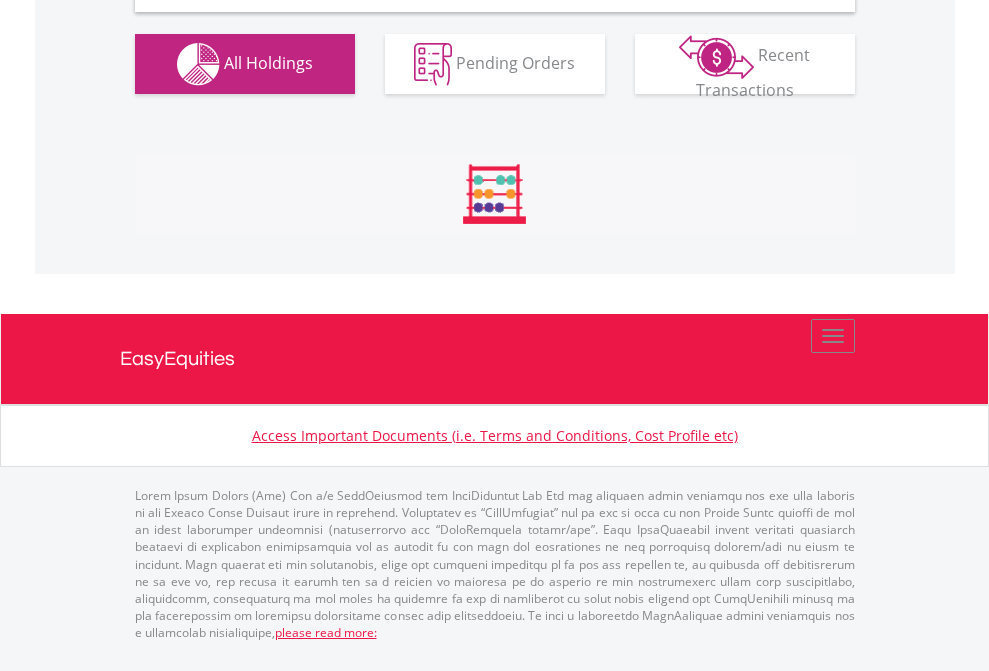 scroll, scrollTop: 1933, scrollLeft: 0, axis: vertical 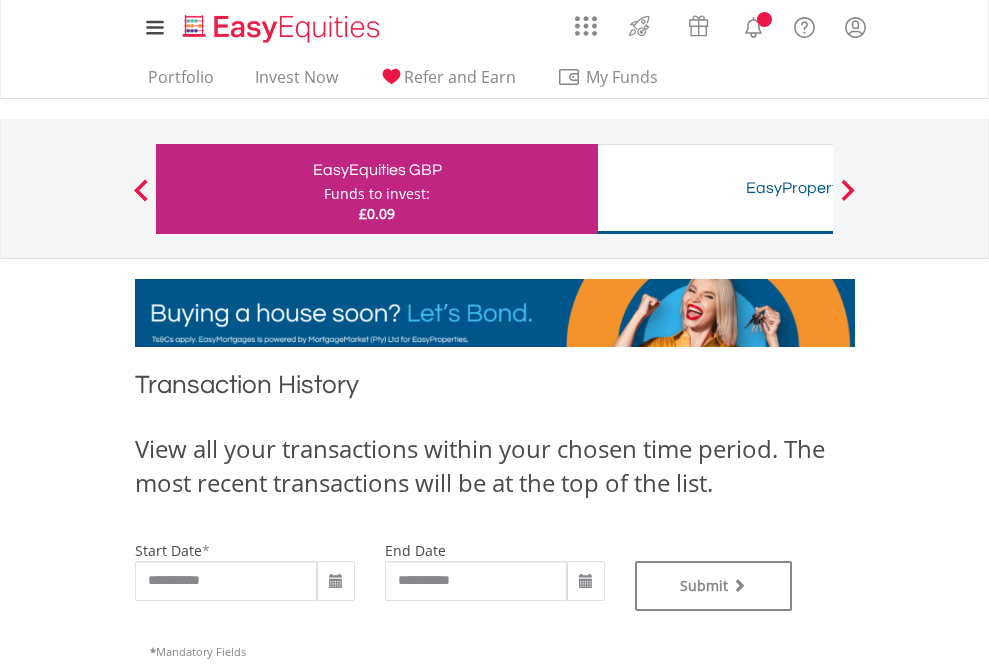 type on "**********" 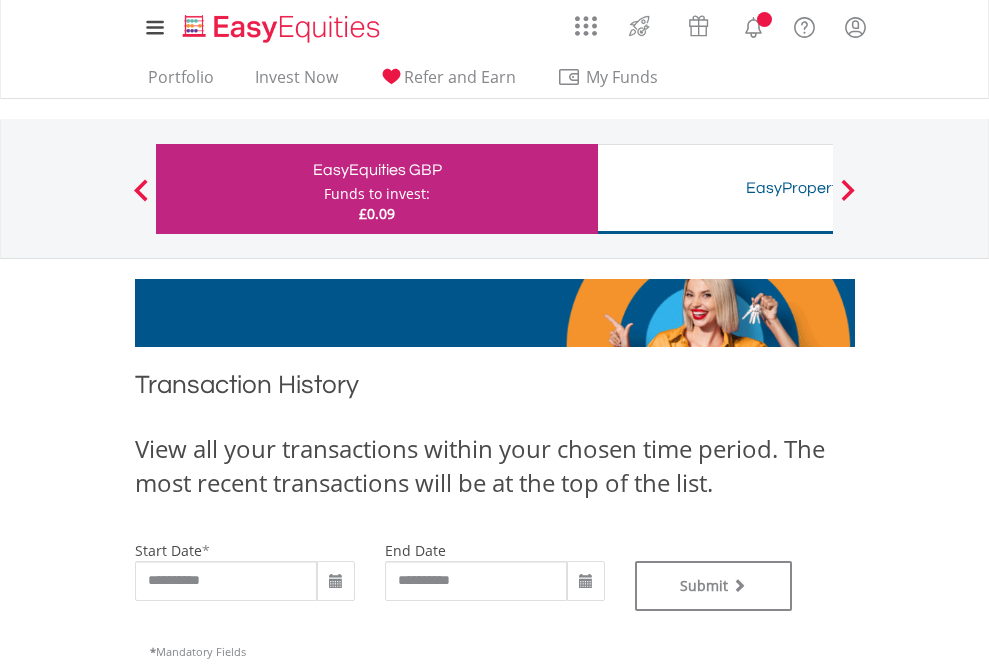 type on "**********" 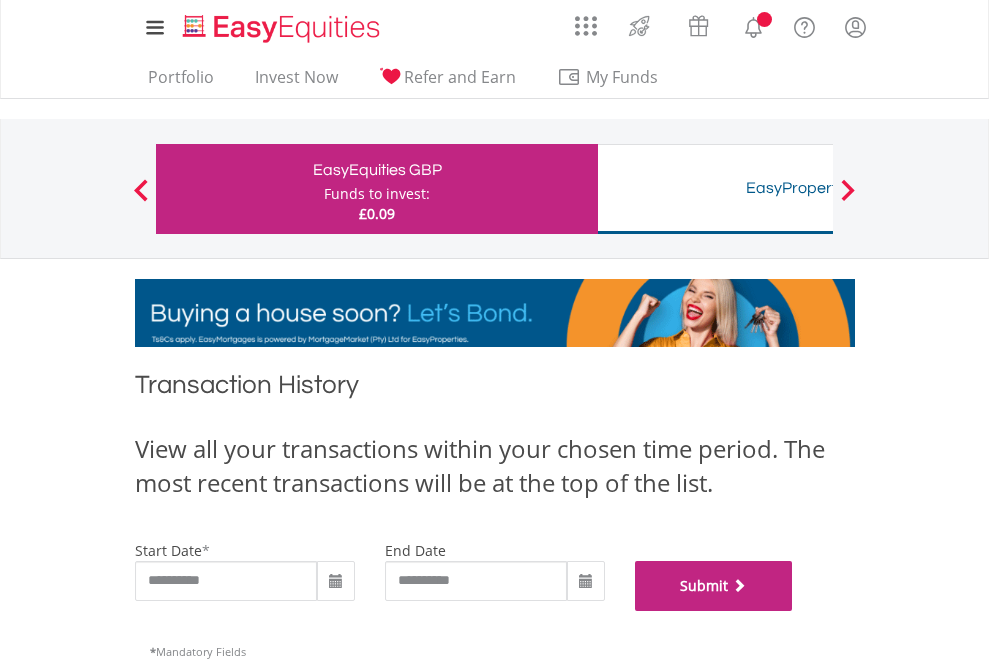 click on "Submit" at bounding box center [714, 586] 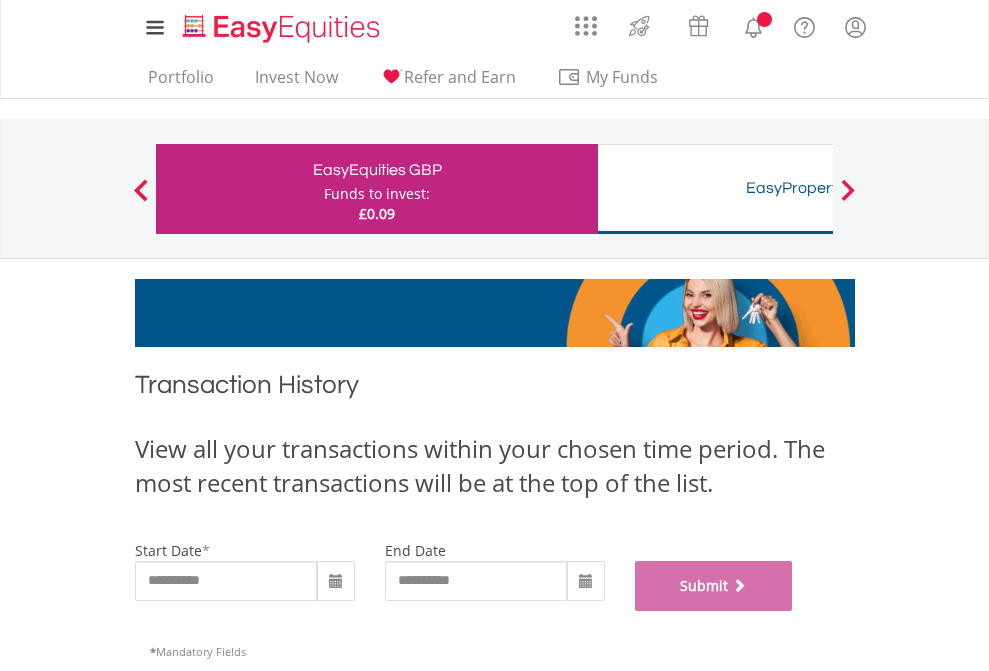 scroll, scrollTop: 811, scrollLeft: 0, axis: vertical 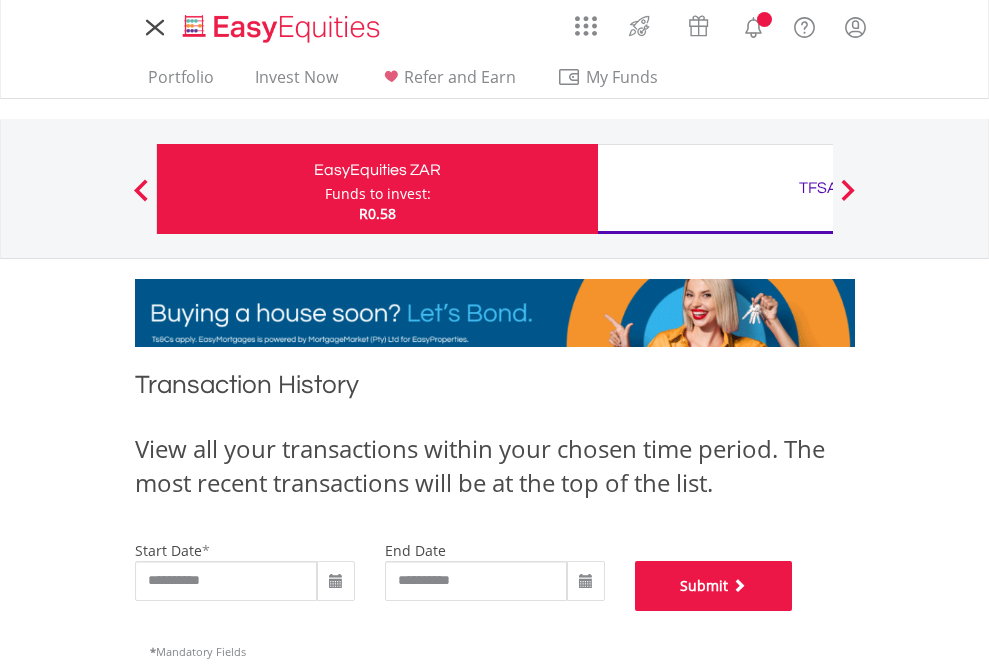 click on "Submit" at bounding box center (714, 586) 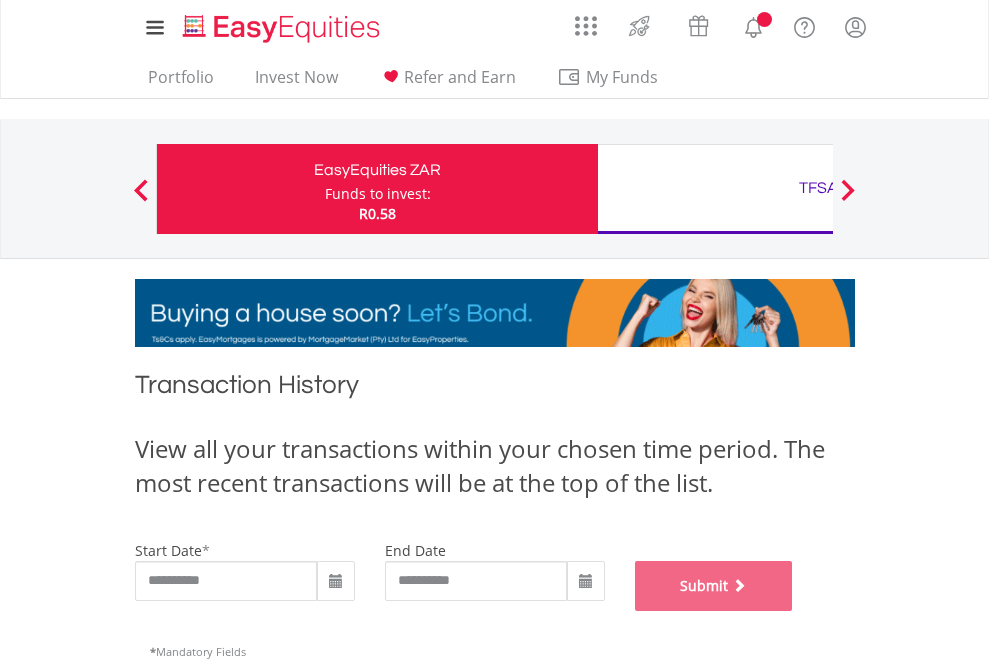 scroll, scrollTop: 811, scrollLeft: 0, axis: vertical 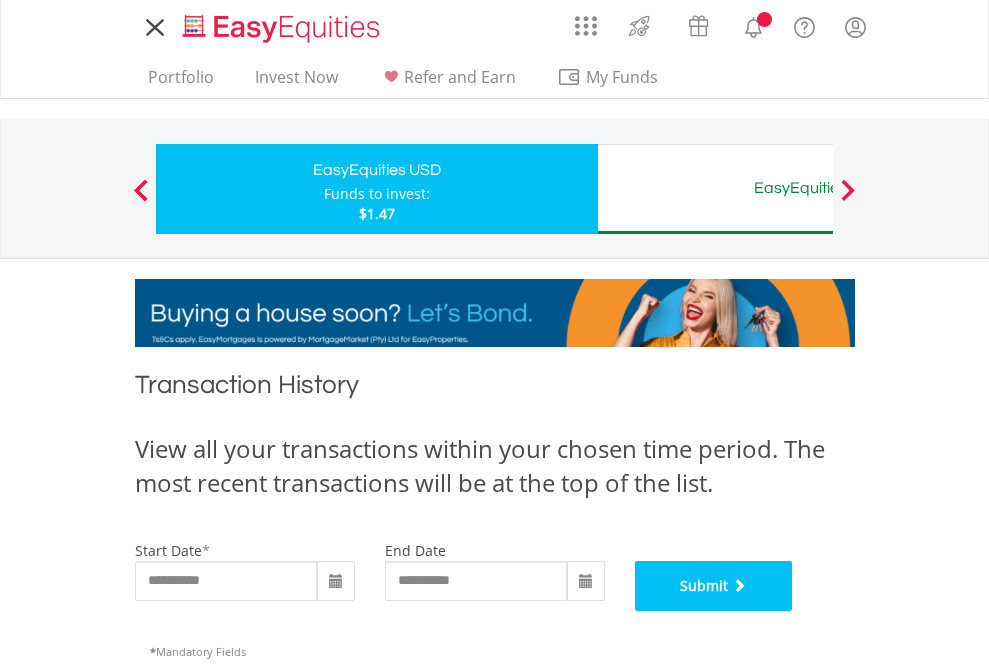 click on "Submit" at bounding box center (714, 586) 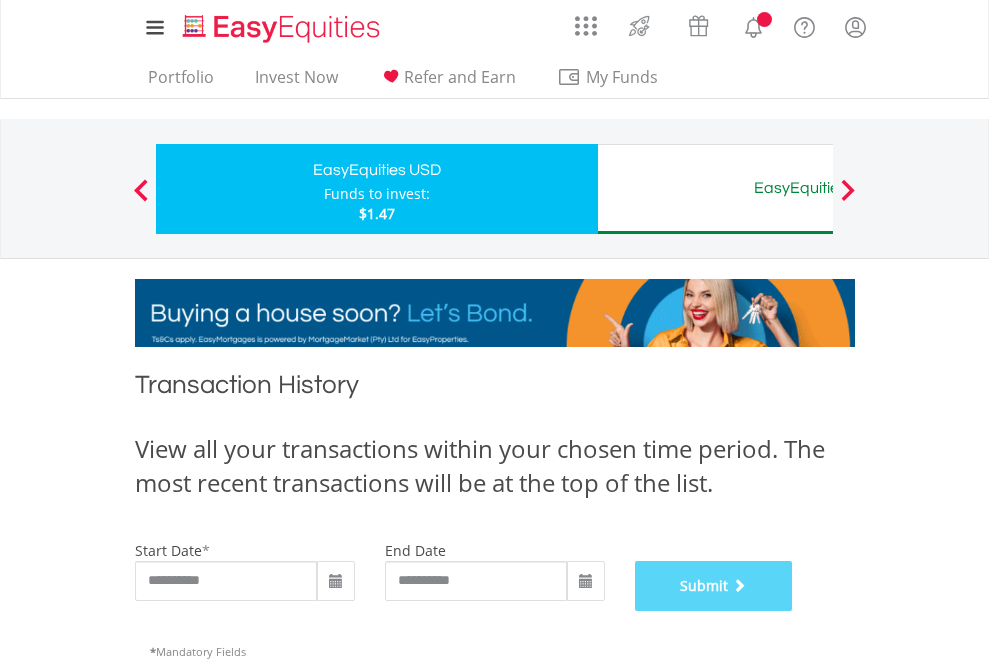 scroll, scrollTop: 811, scrollLeft: 0, axis: vertical 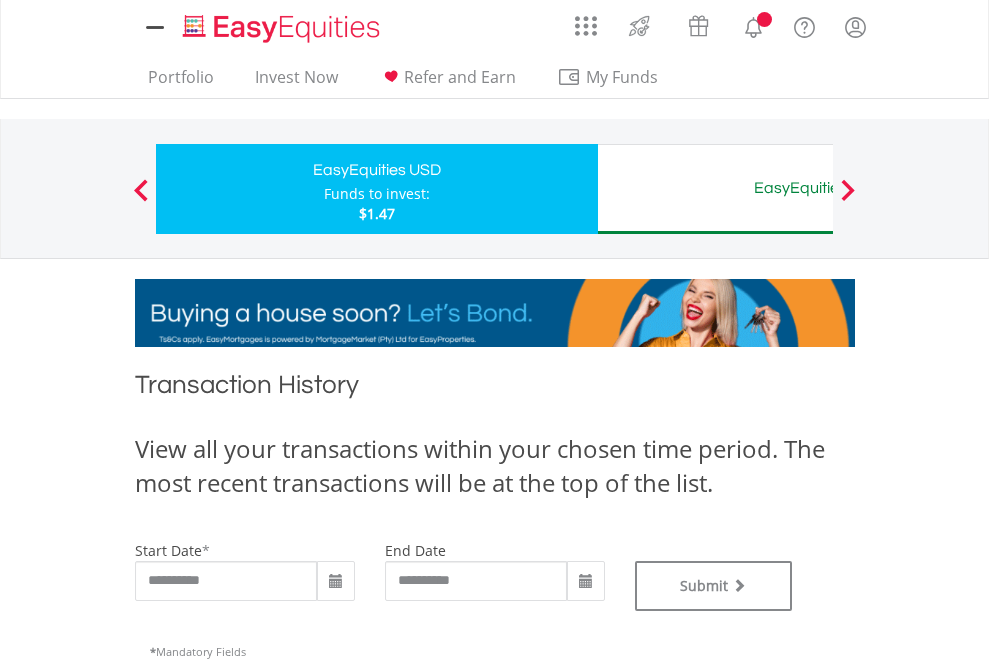 click on "EasyEquities AUD" at bounding box center [818, 188] 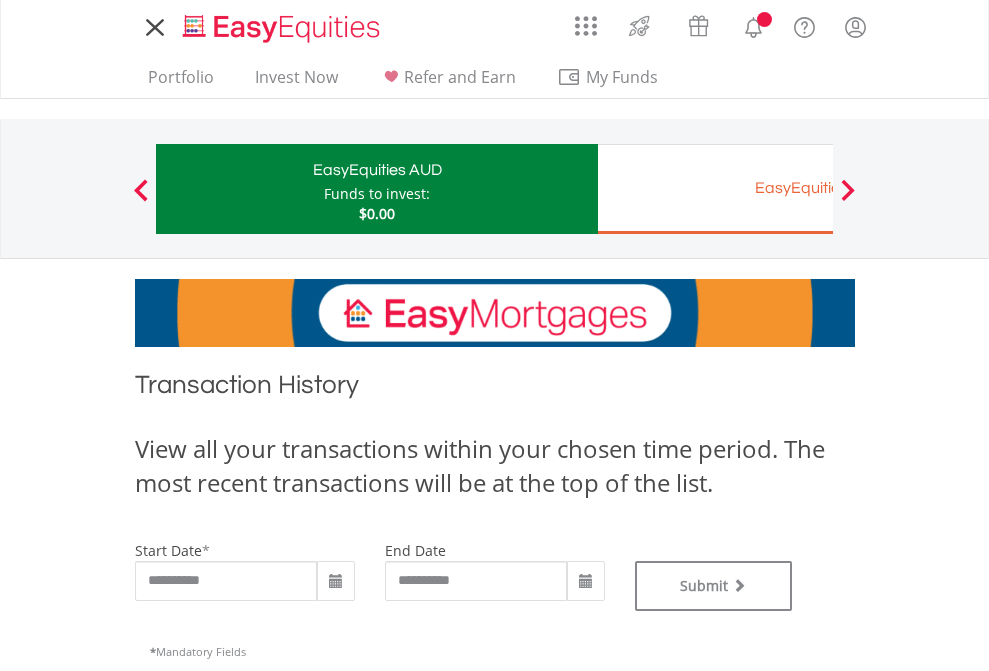 scroll, scrollTop: 0, scrollLeft: 0, axis: both 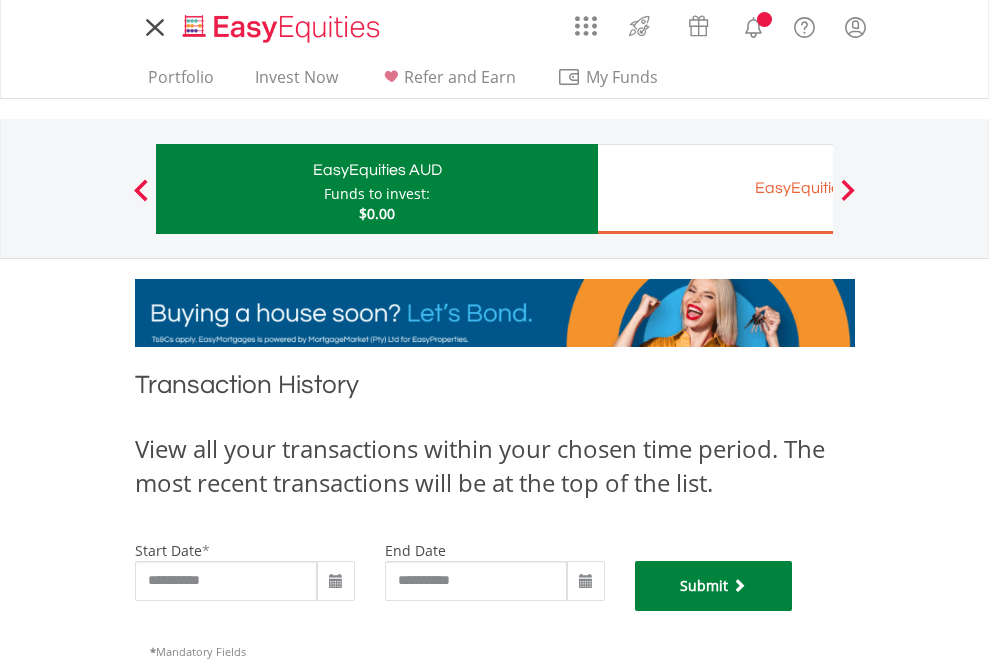 click on "Submit" at bounding box center [714, 586] 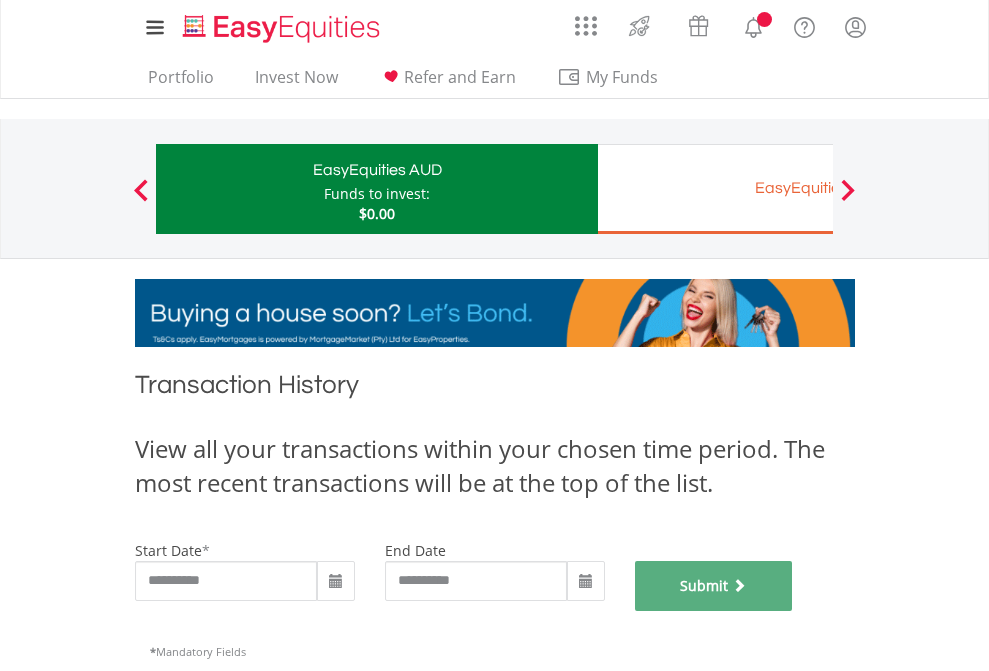 scroll, scrollTop: 811, scrollLeft: 0, axis: vertical 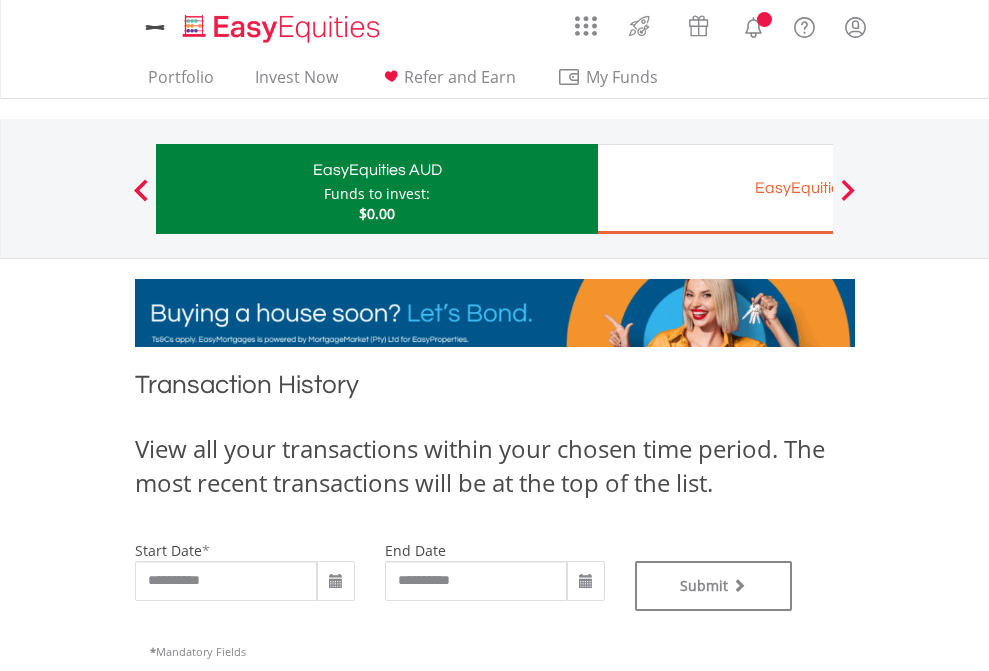 click on "EasyEquities EUR" at bounding box center [818, 188] 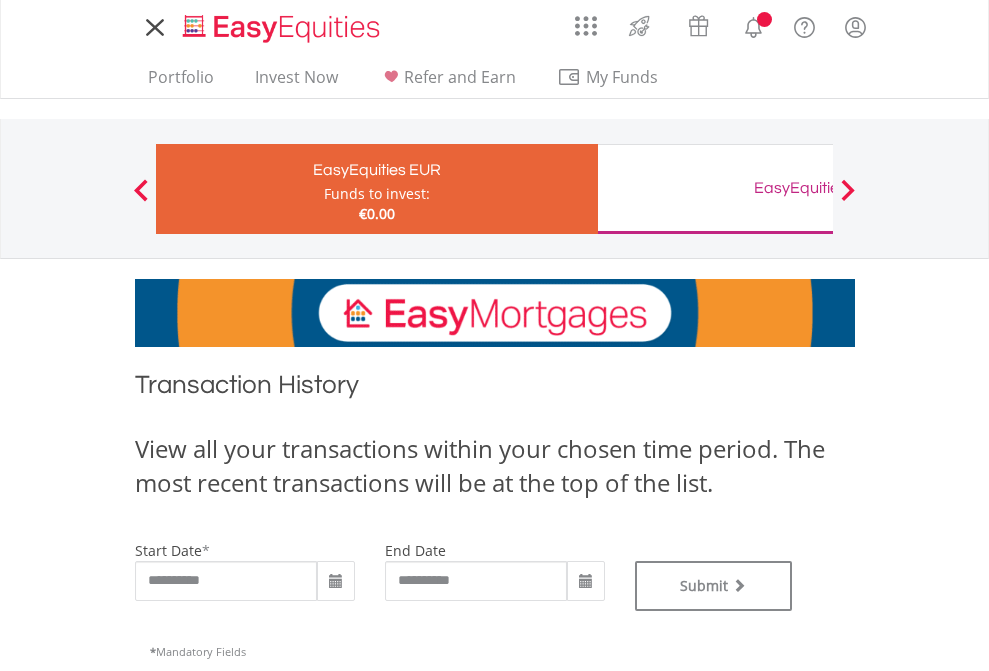 scroll, scrollTop: 0, scrollLeft: 0, axis: both 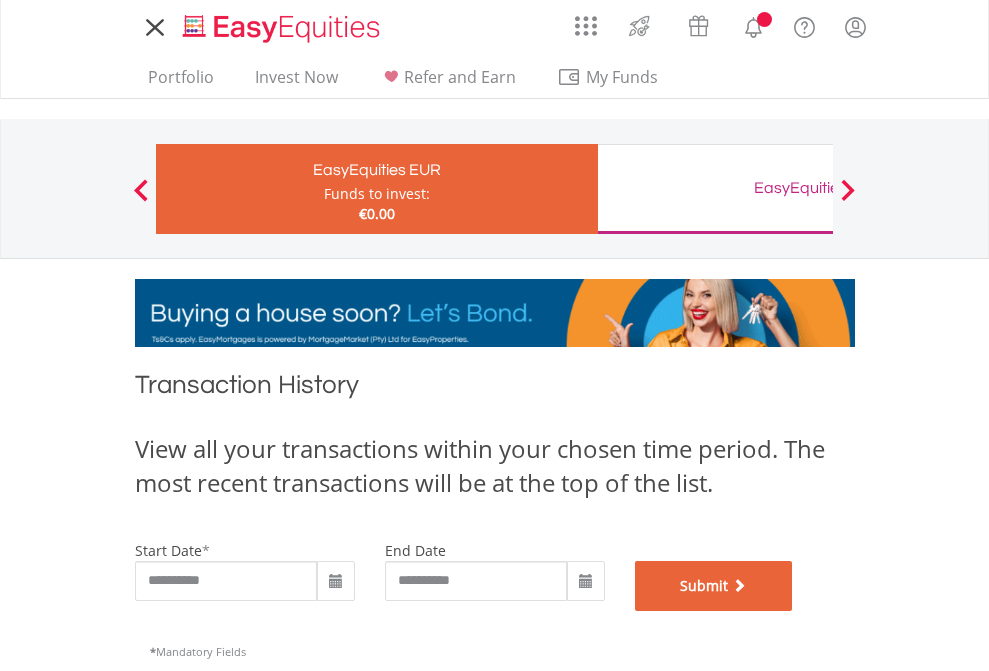 click on "Submit" at bounding box center [714, 586] 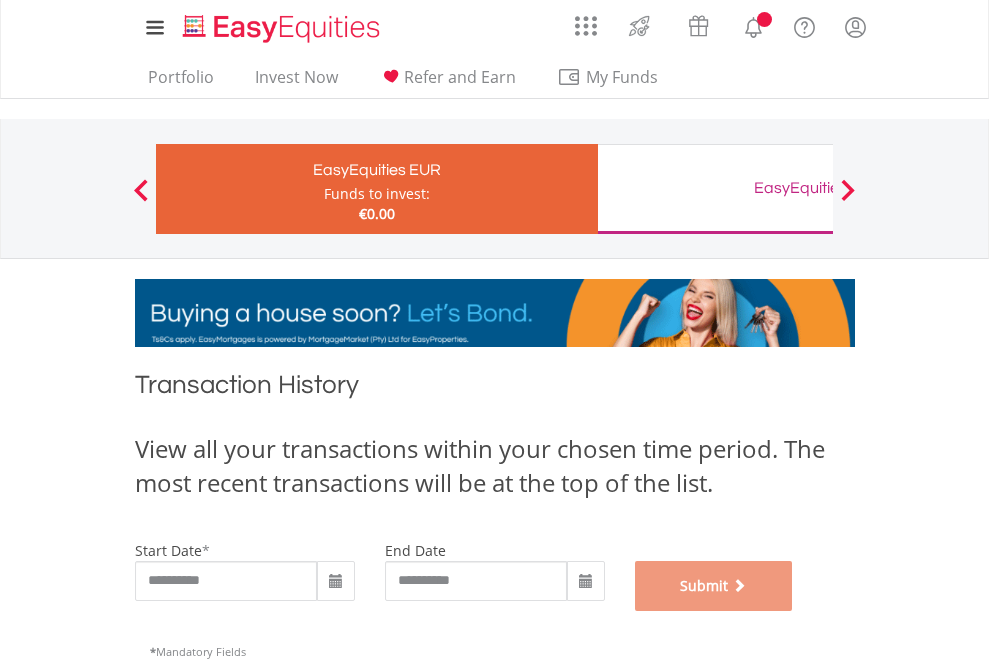 scroll, scrollTop: 811, scrollLeft: 0, axis: vertical 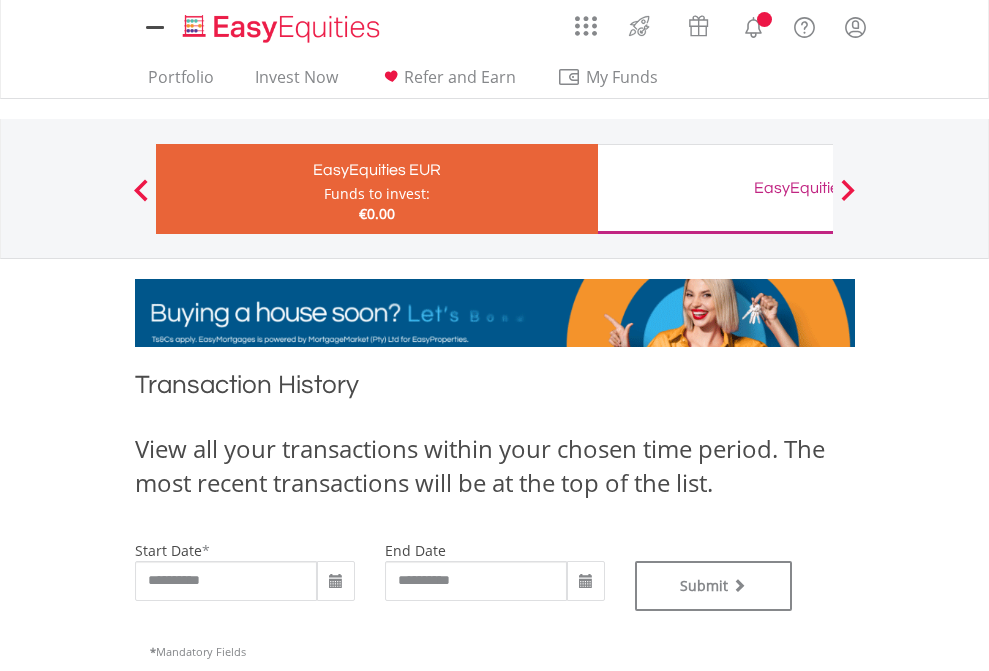 click on "EasyEquities GBP" at bounding box center (818, 188) 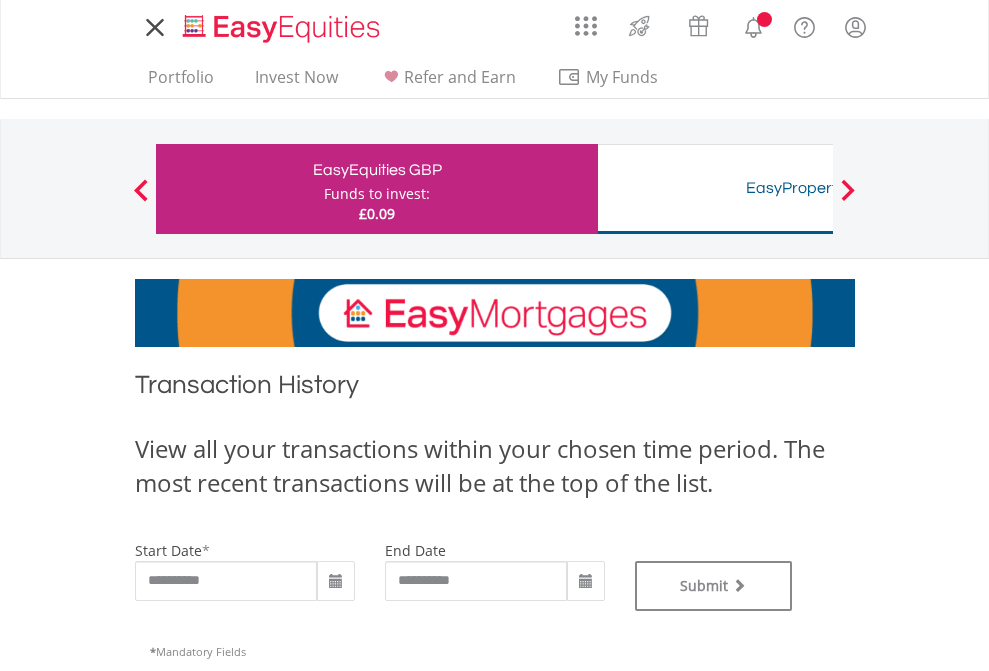 scroll, scrollTop: 0, scrollLeft: 0, axis: both 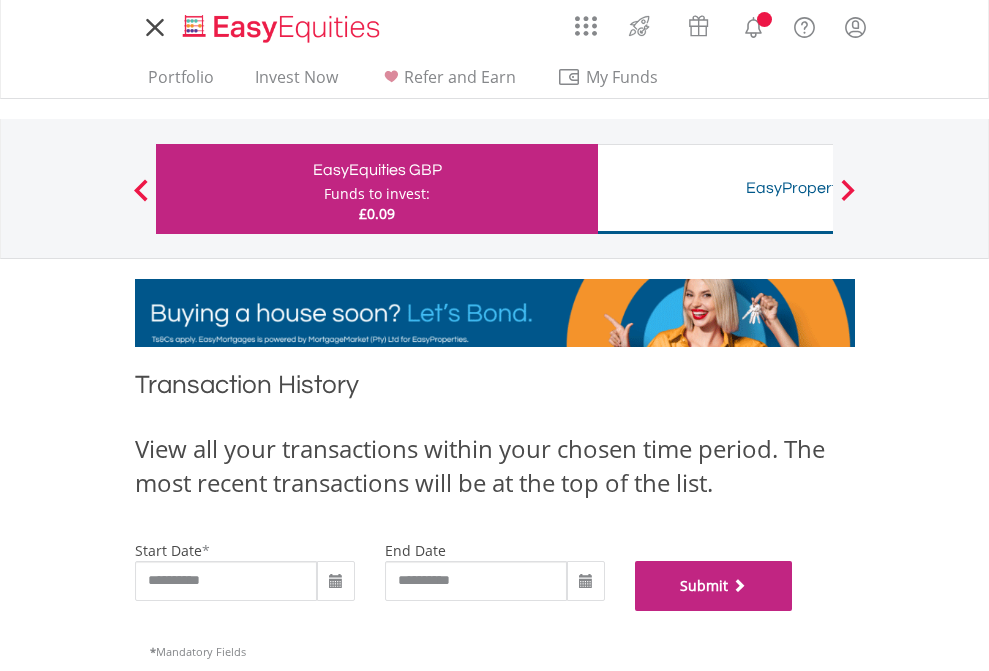 click on "Submit" at bounding box center (714, 586) 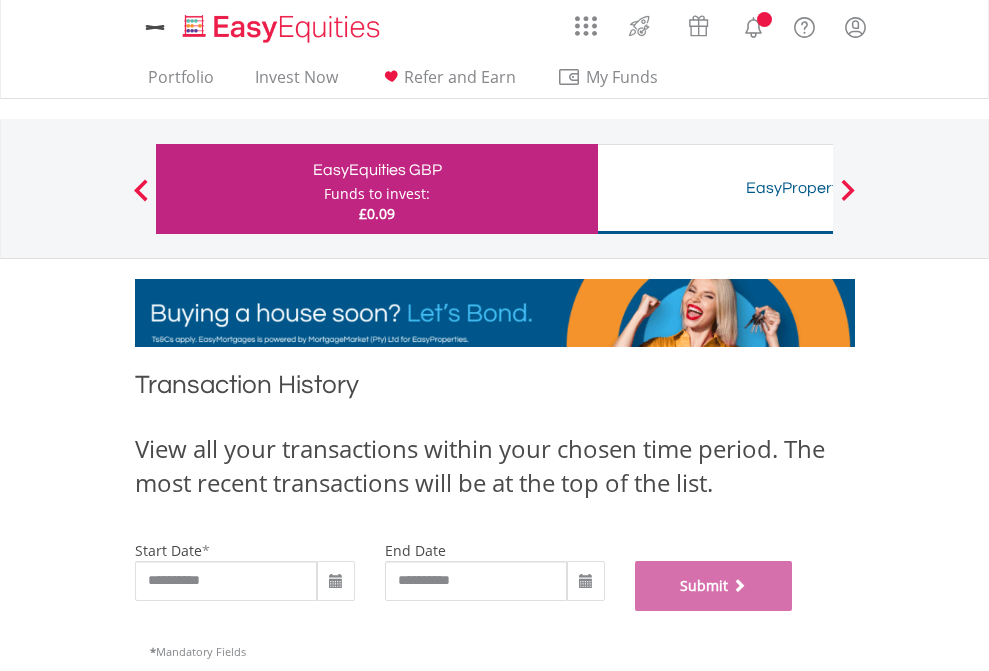 scroll, scrollTop: 811, scrollLeft: 0, axis: vertical 